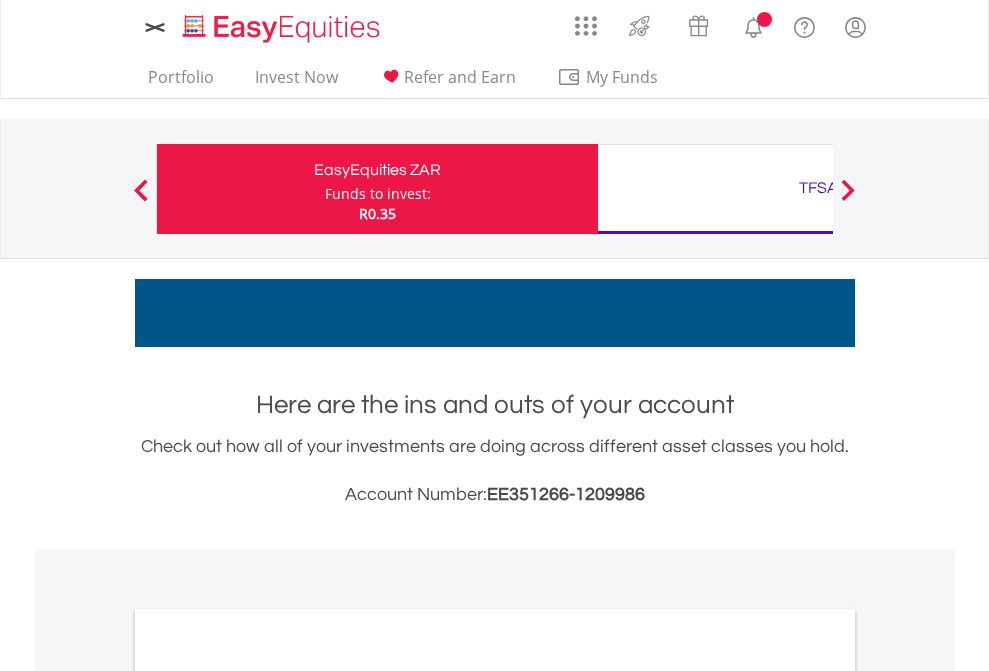 scroll, scrollTop: 0, scrollLeft: 0, axis: both 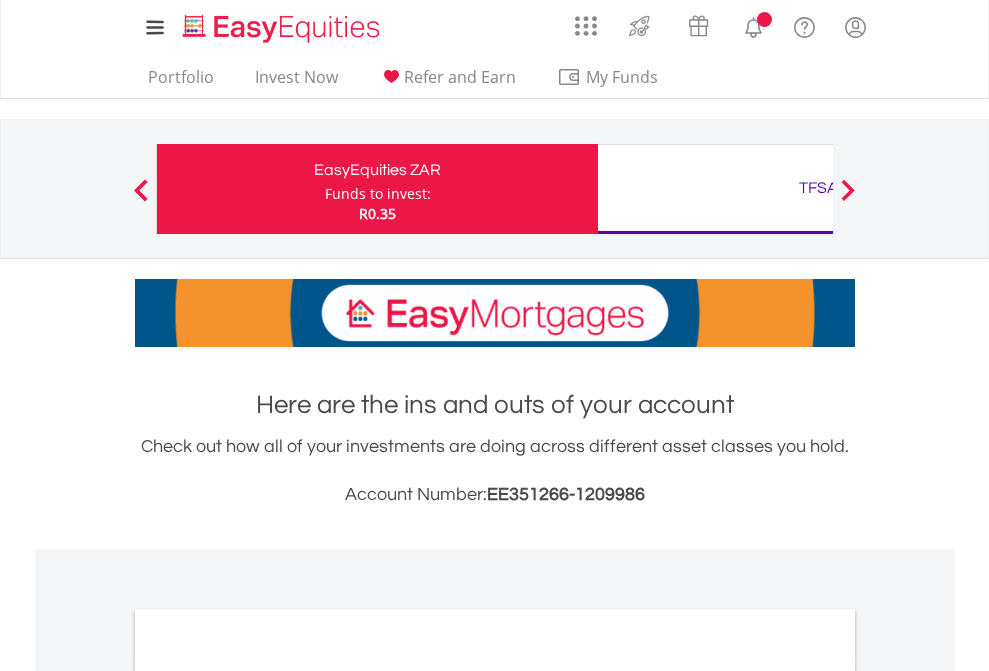 click on "Funds to invest:" at bounding box center [378, 194] 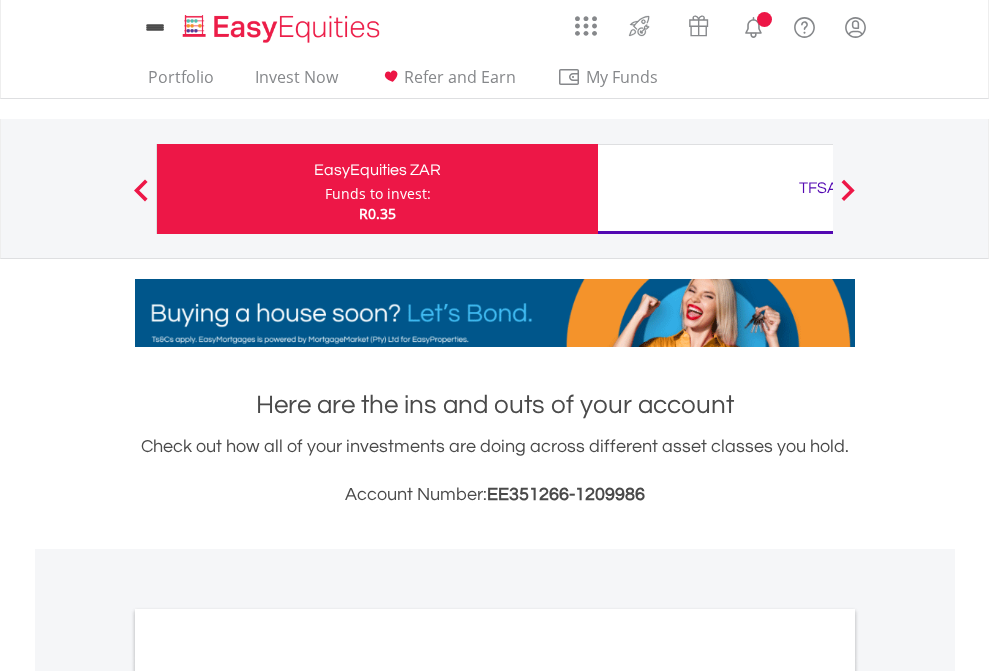 scroll, scrollTop: 0, scrollLeft: 0, axis: both 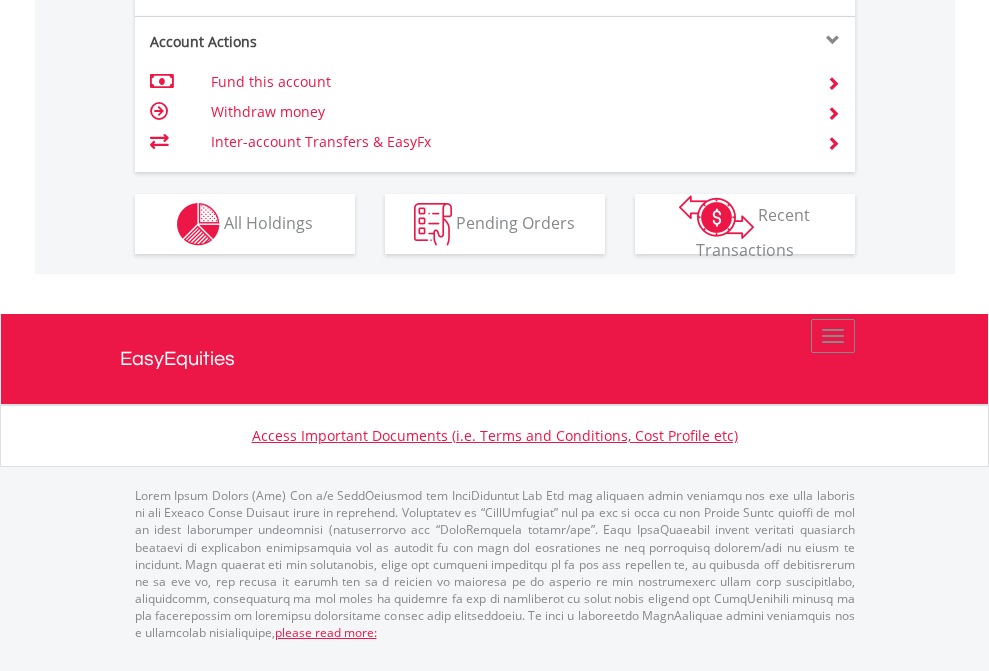 click on "Investment types" at bounding box center (706, -337) 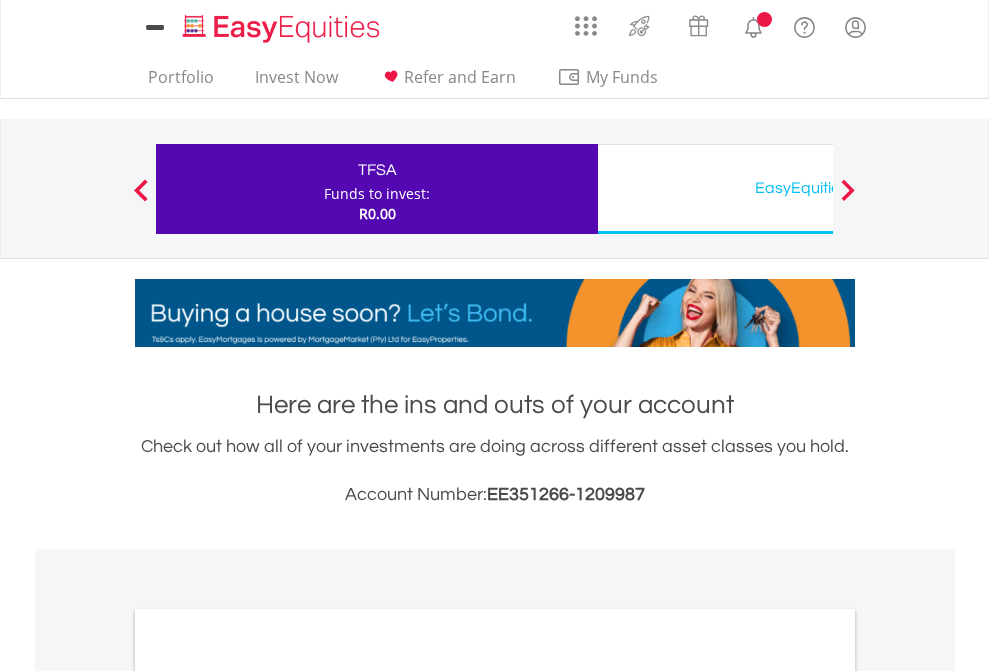 scroll, scrollTop: 0, scrollLeft: 0, axis: both 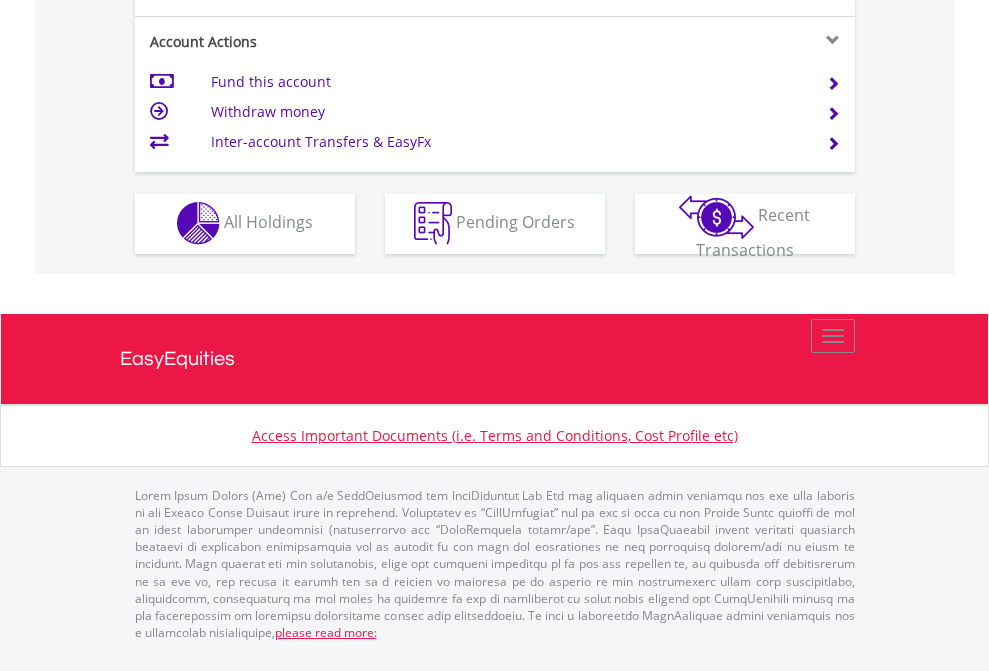click on "Investment types" at bounding box center (706, -353) 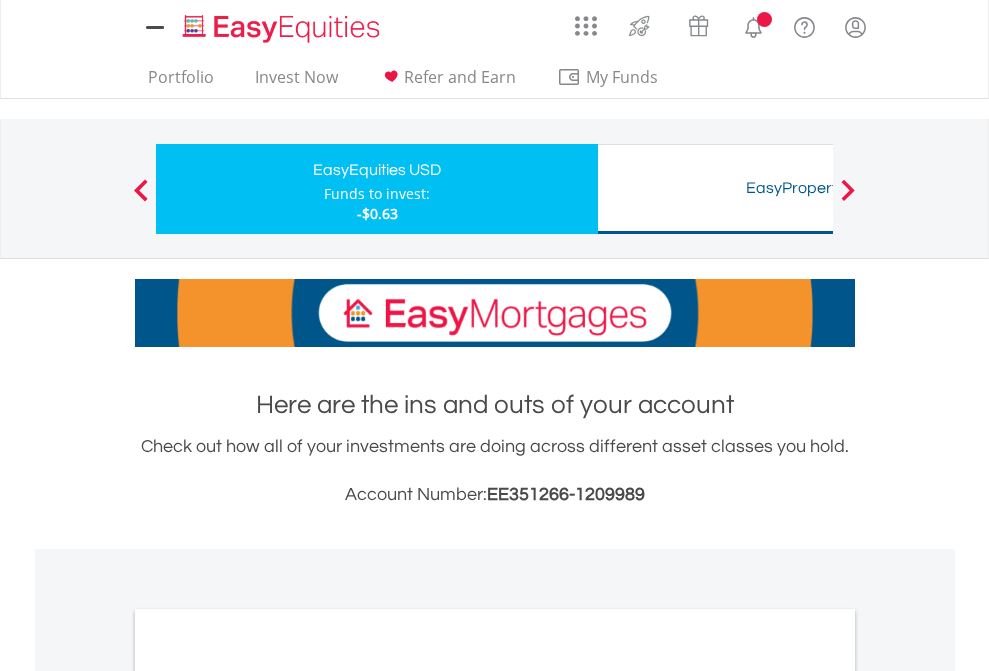 scroll, scrollTop: 0, scrollLeft: 0, axis: both 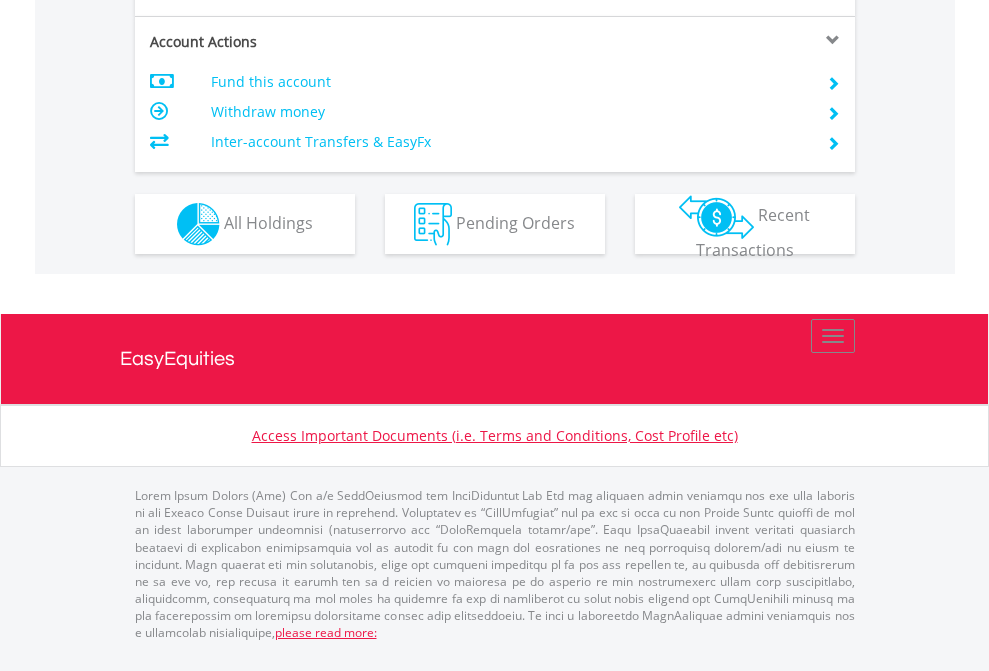 click on "Investment types" at bounding box center (706, -337) 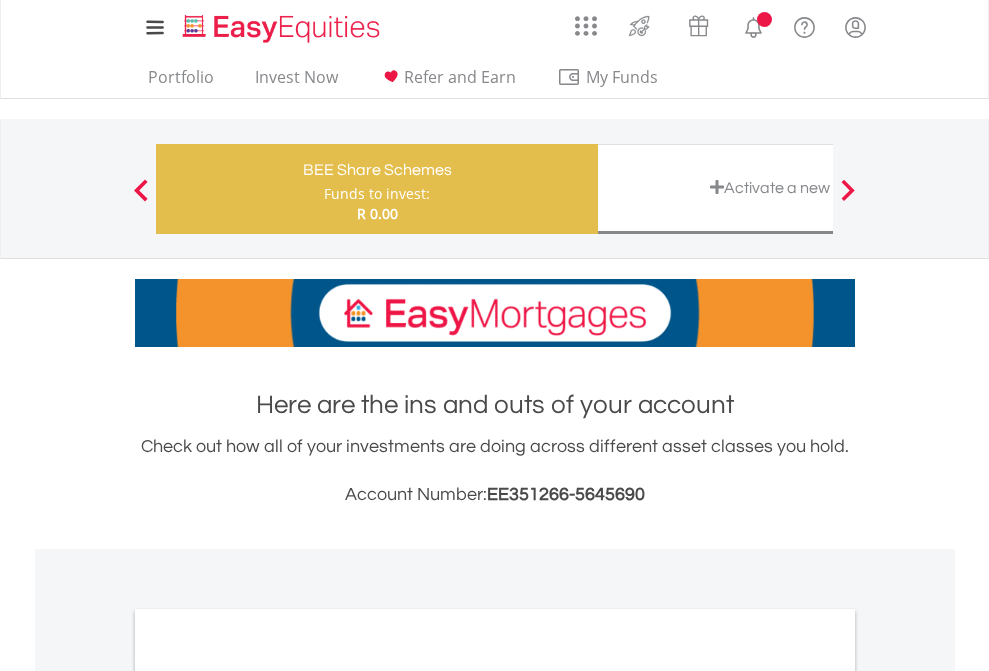 scroll, scrollTop: 0, scrollLeft: 0, axis: both 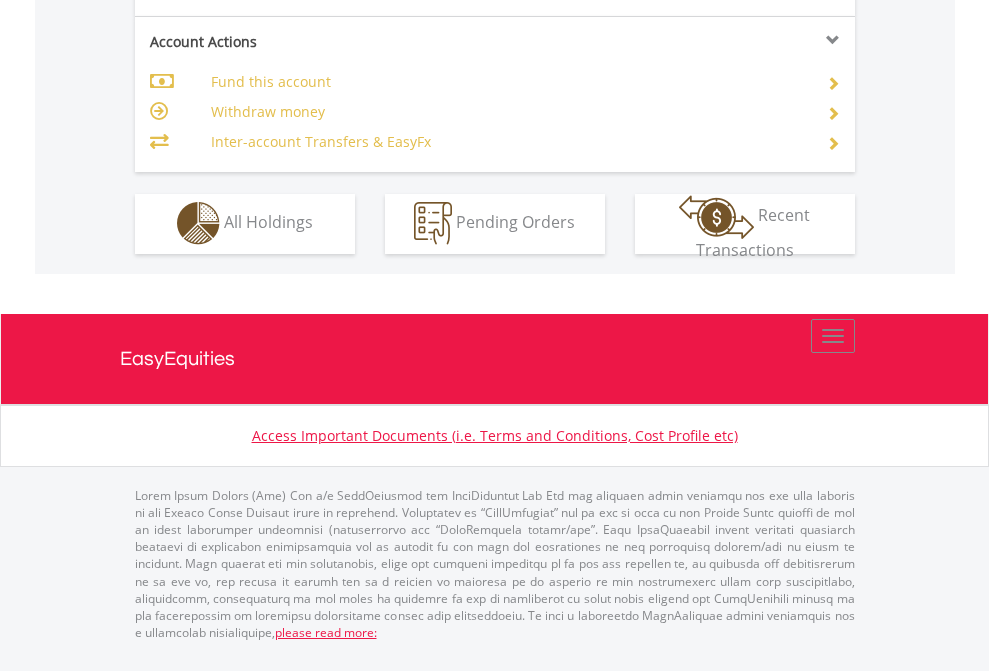 click on "Investment types" at bounding box center (706, -353) 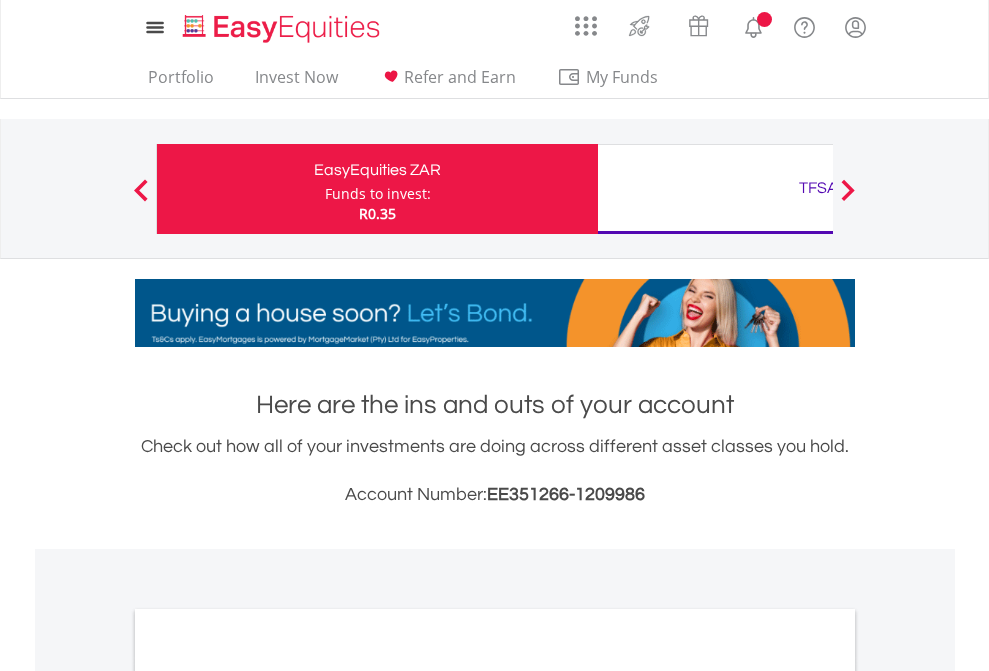 scroll, scrollTop: 1202, scrollLeft: 0, axis: vertical 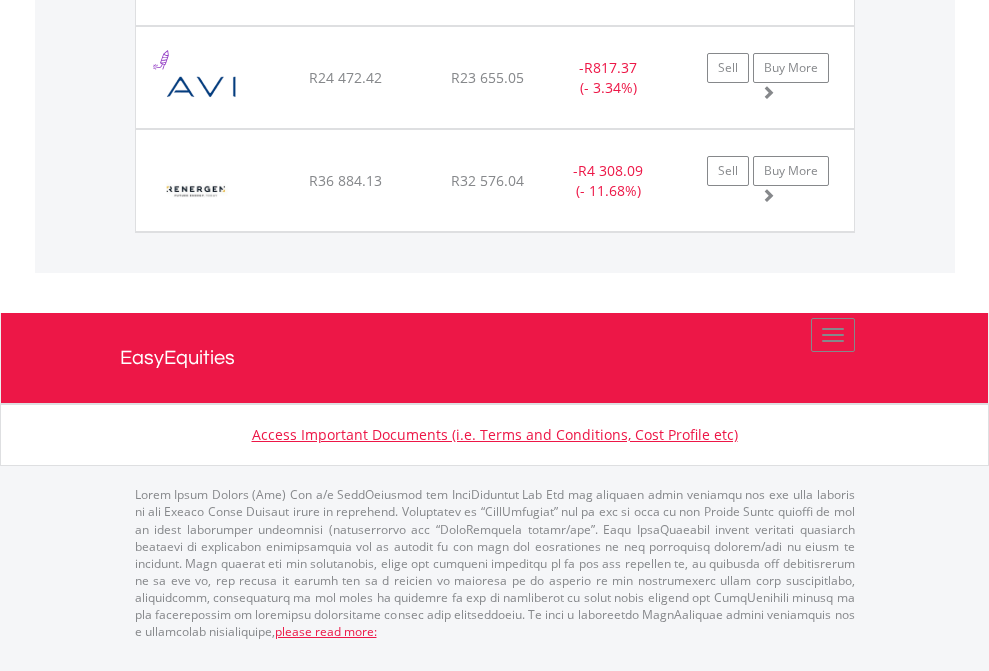 click on "TFSA" at bounding box center [818, -1625] 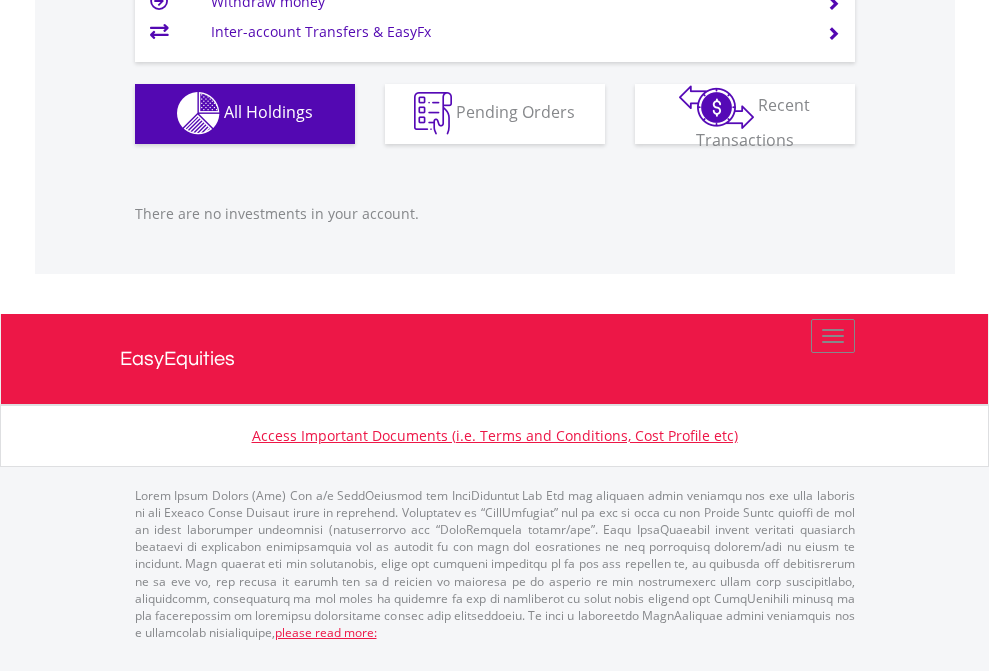 scroll, scrollTop: 1980, scrollLeft: 0, axis: vertical 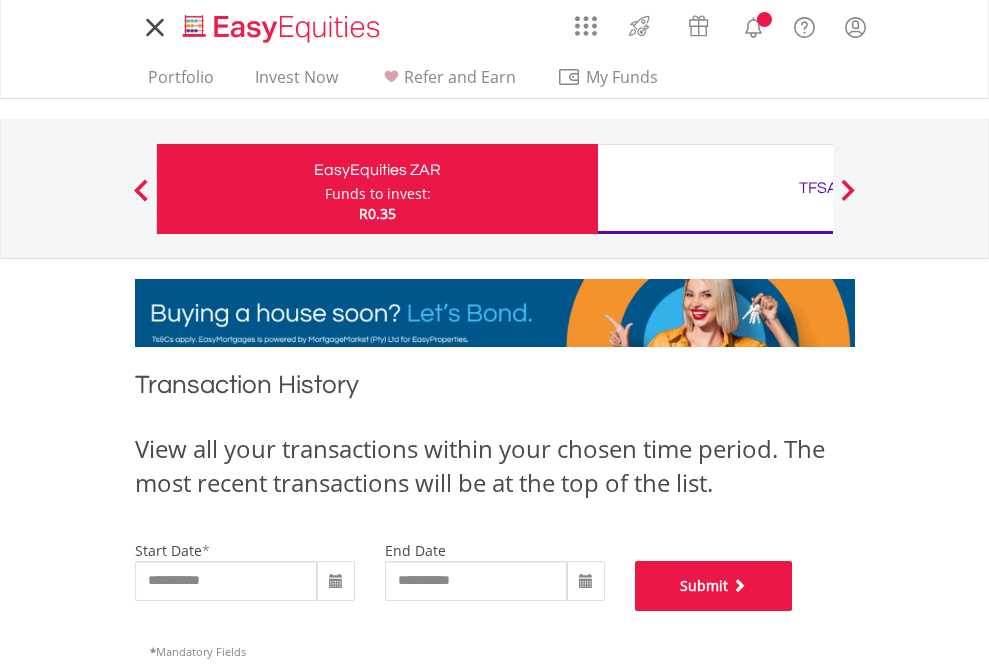click on "Submit" at bounding box center (714, 586) 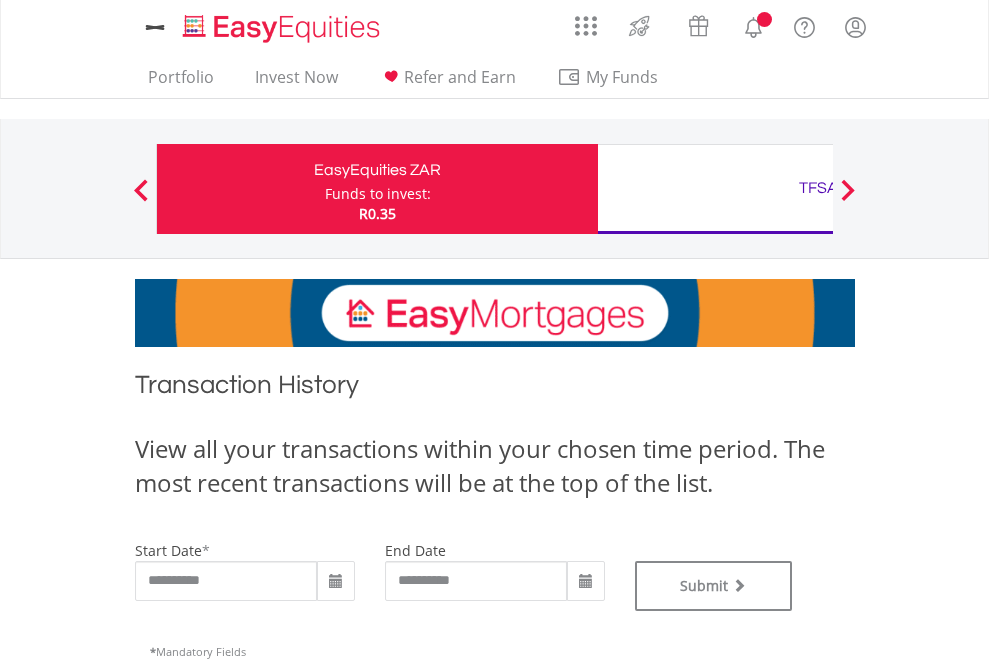 scroll, scrollTop: 0, scrollLeft: 0, axis: both 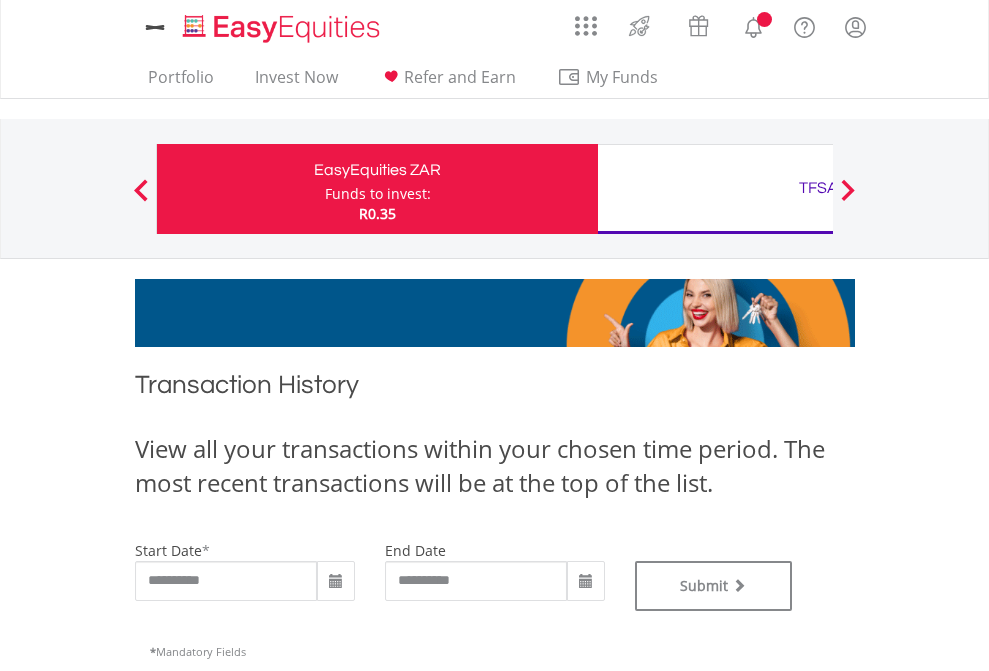 click on "TFSA" at bounding box center (818, 188) 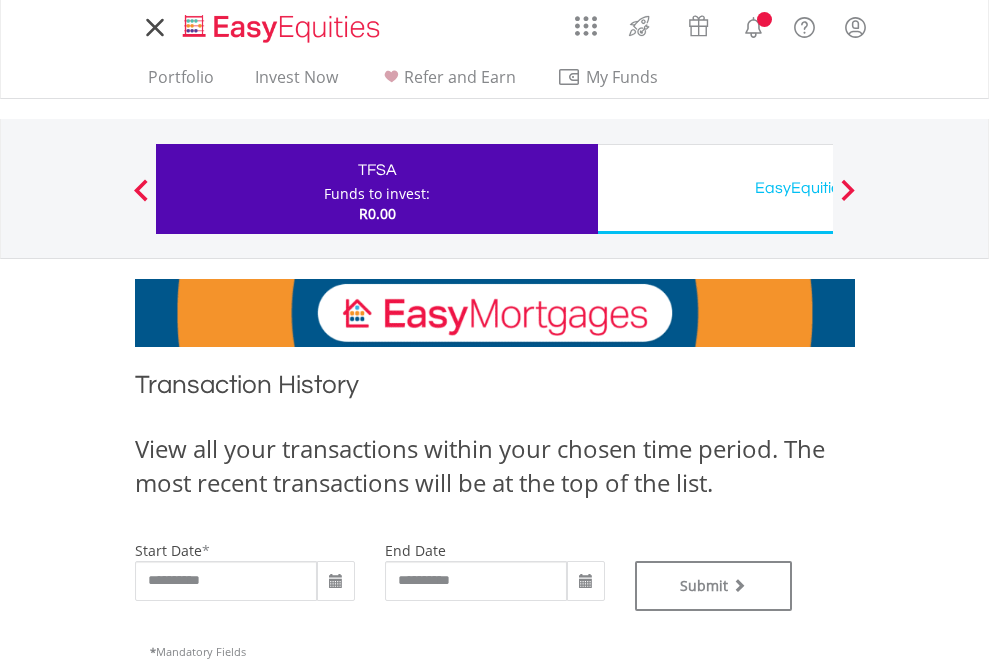 scroll, scrollTop: 0, scrollLeft: 0, axis: both 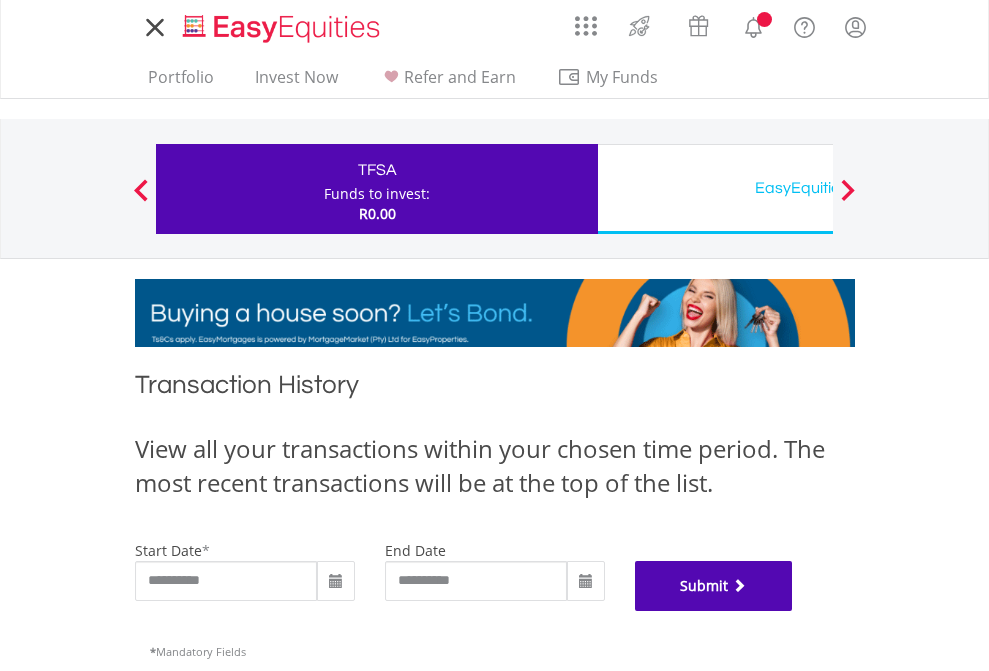click on "Submit" at bounding box center [714, 586] 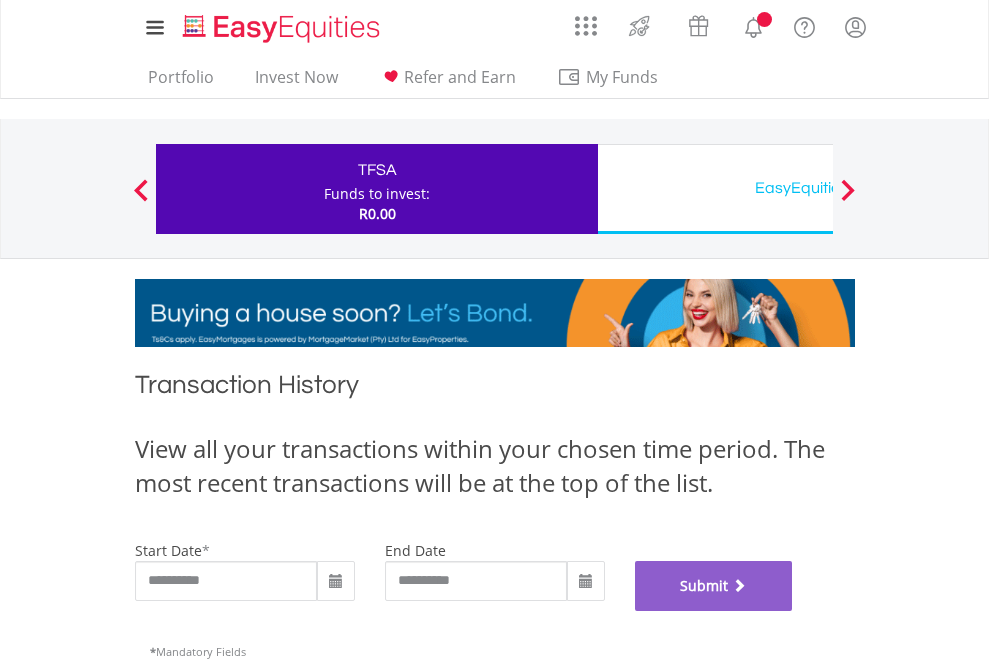 scroll, scrollTop: 811, scrollLeft: 0, axis: vertical 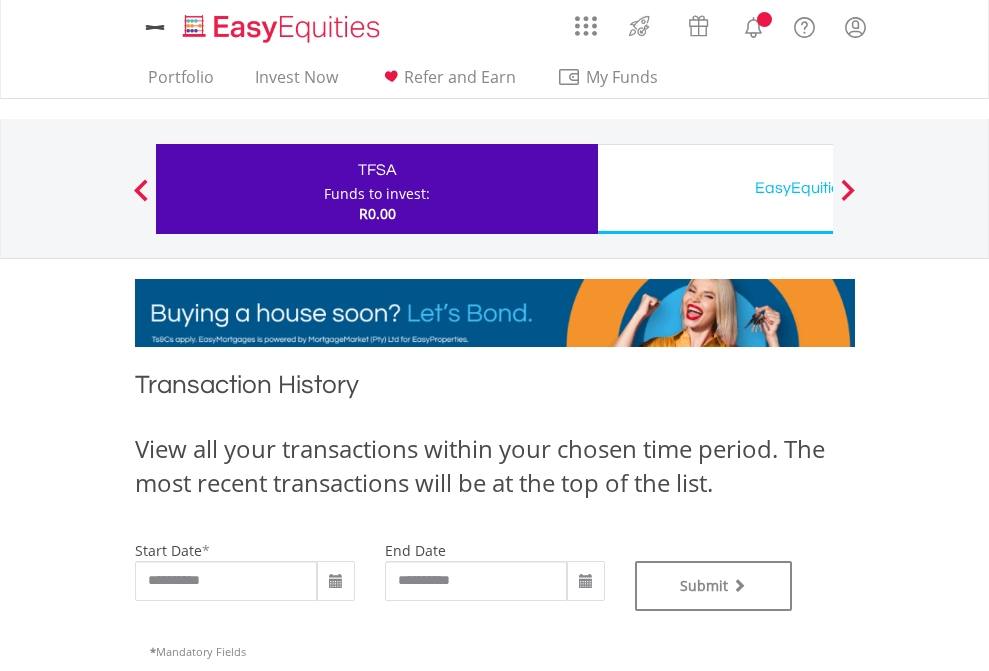 click on "EasyEquities USD" at bounding box center (818, 188) 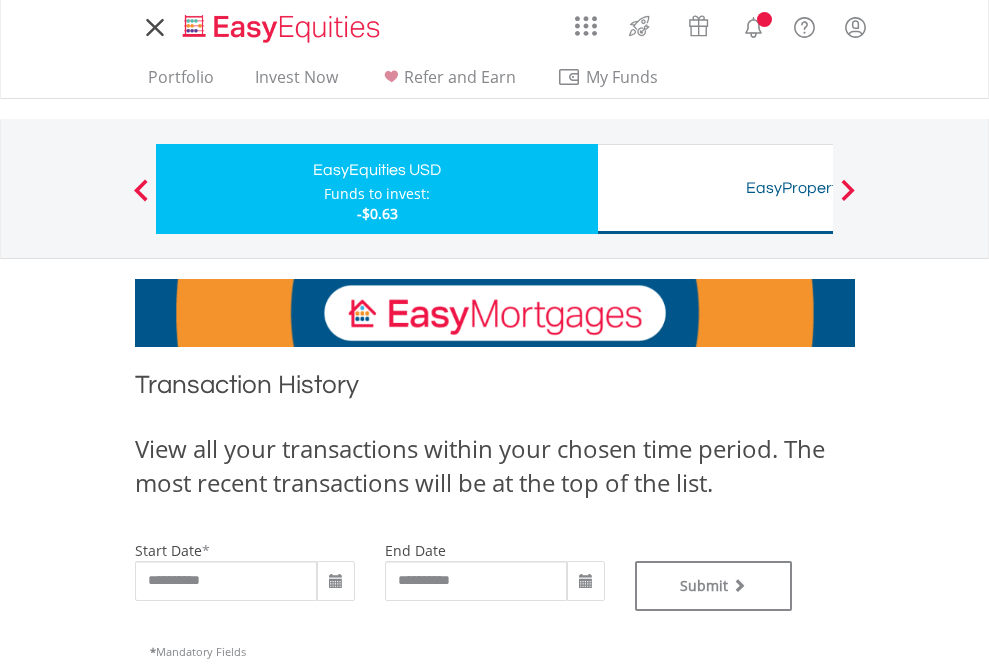 scroll, scrollTop: 0, scrollLeft: 0, axis: both 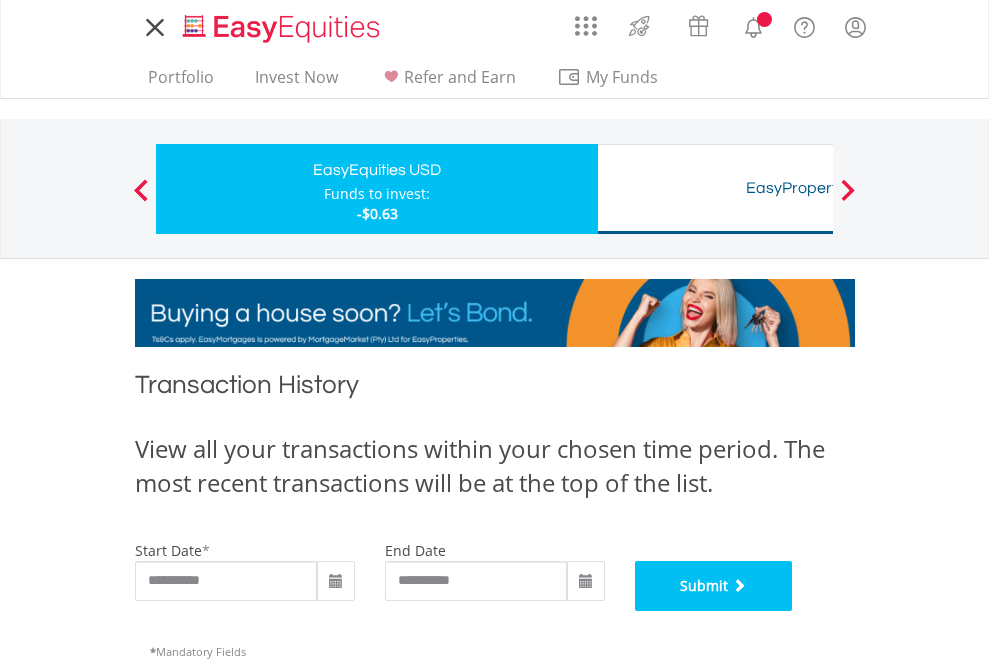 click on "Submit" at bounding box center (714, 586) 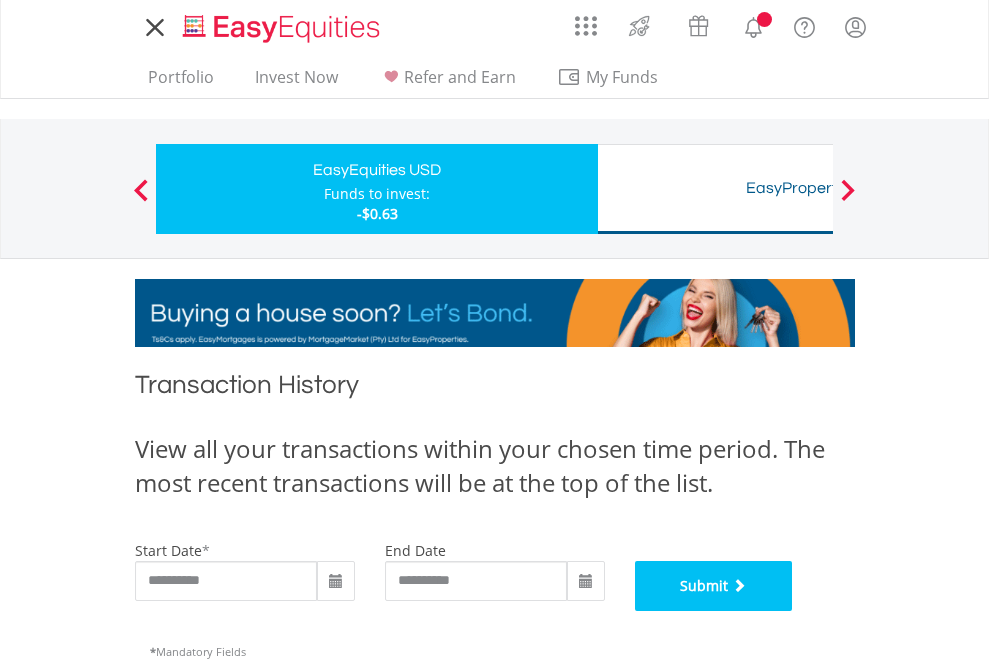 scroll, scrollTop: 811, scrollLeft: 0, axis: vertical 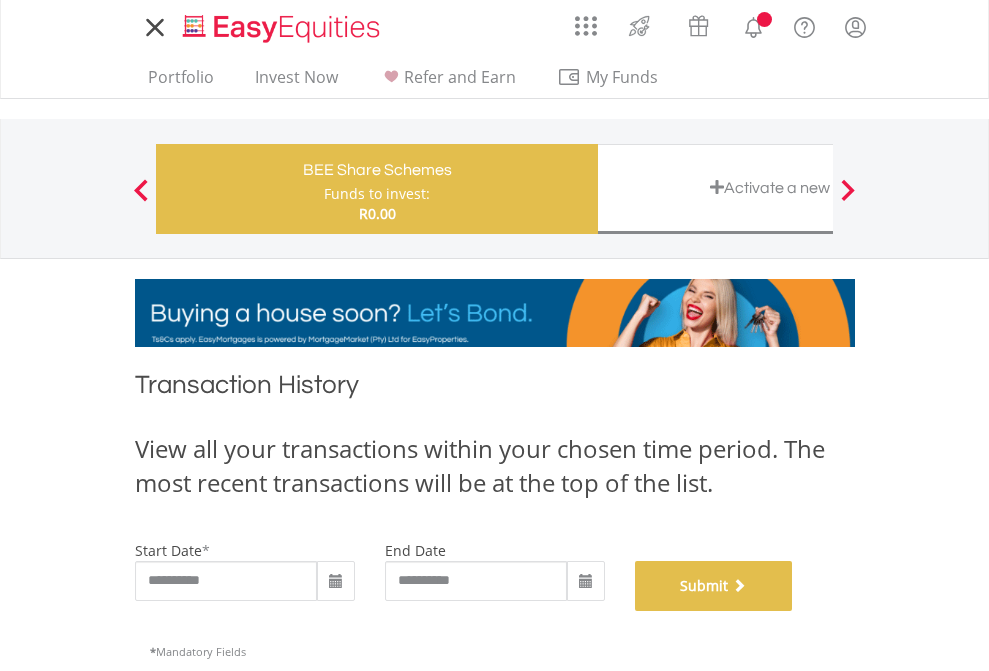 click on "Submit" at bounding box center (714, 586) 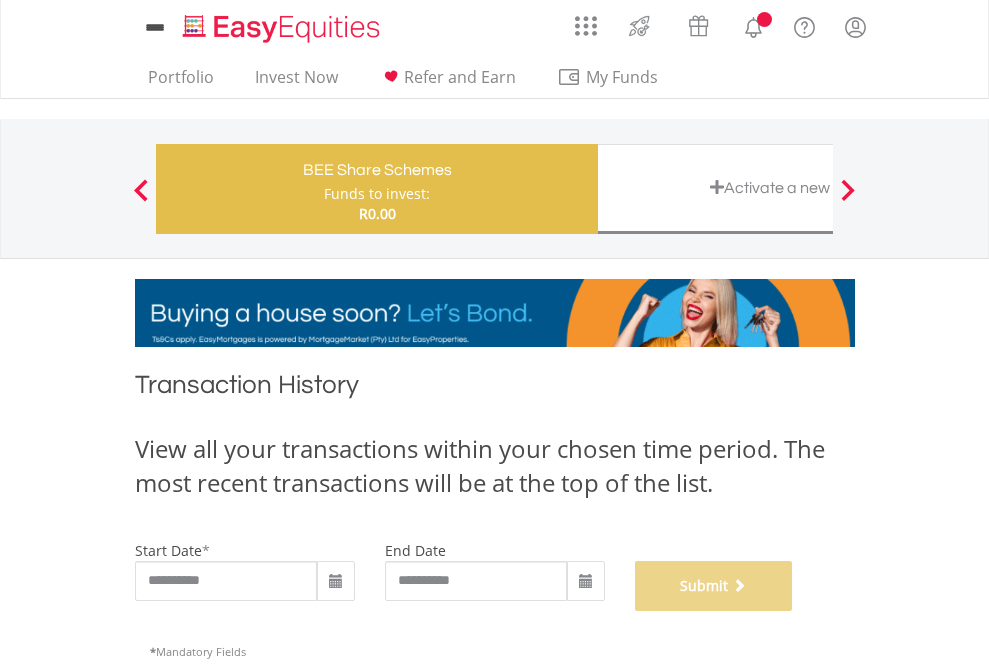 scroll, scrollTop: 811, scrollLeft: 0, axis: vertical 